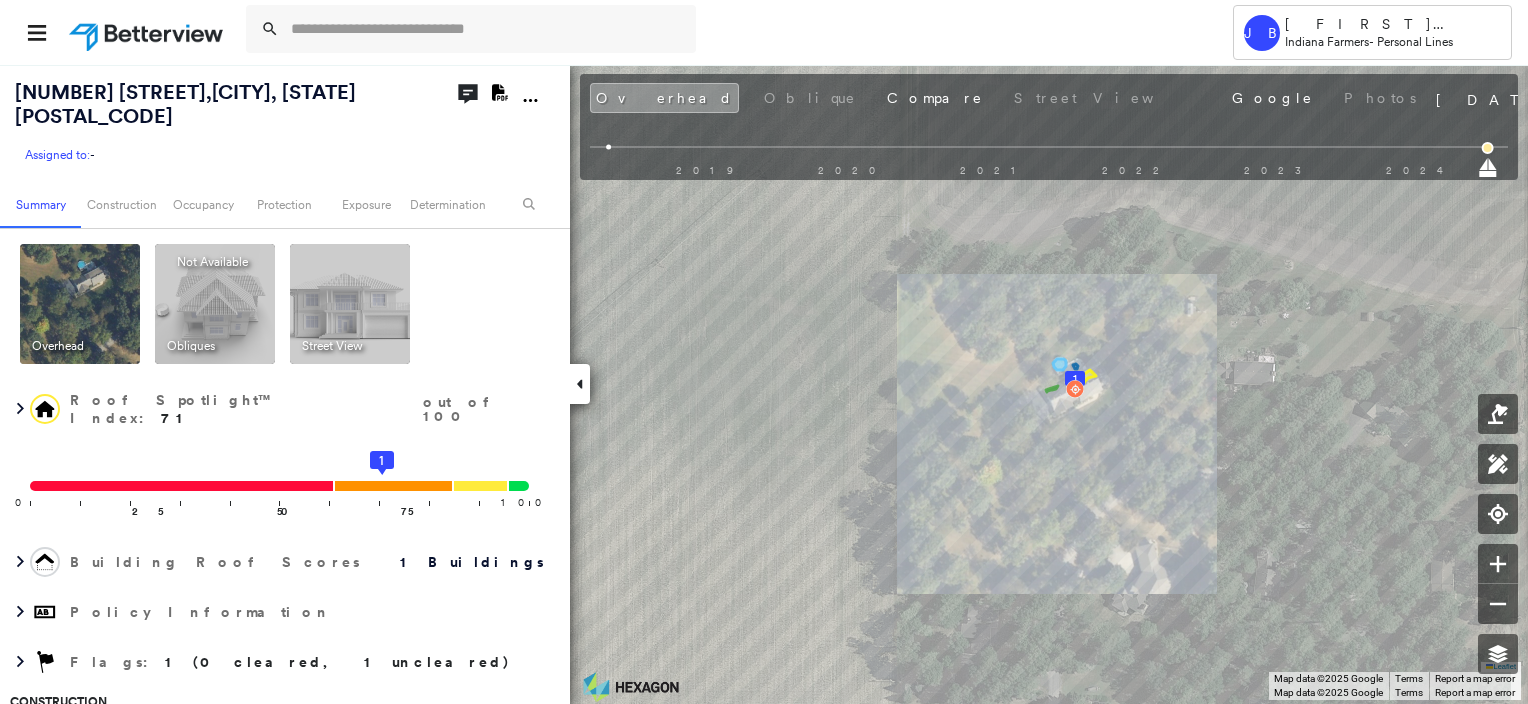 scroll, scrollTop: 0, scrollLeft: 0, axis: both 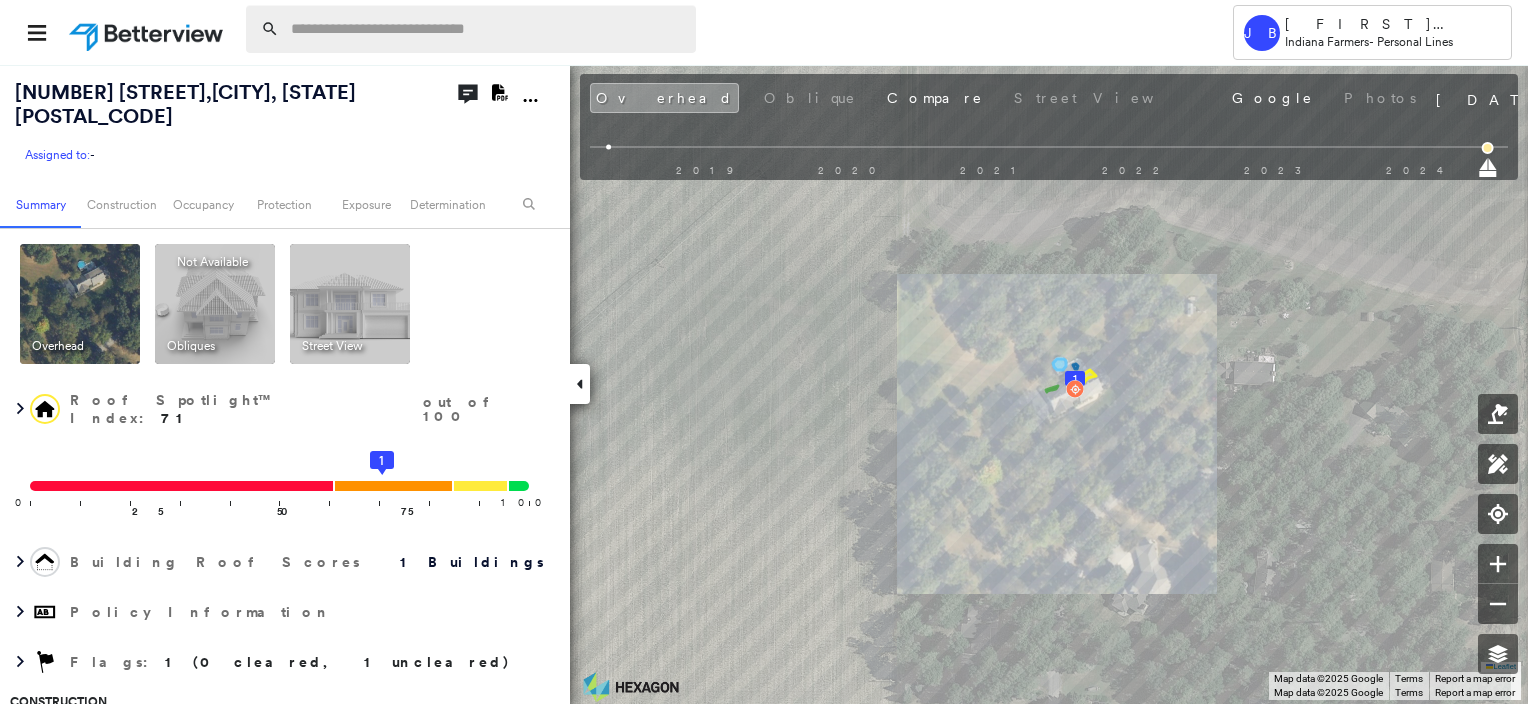 click at bounding box center (471, 29) 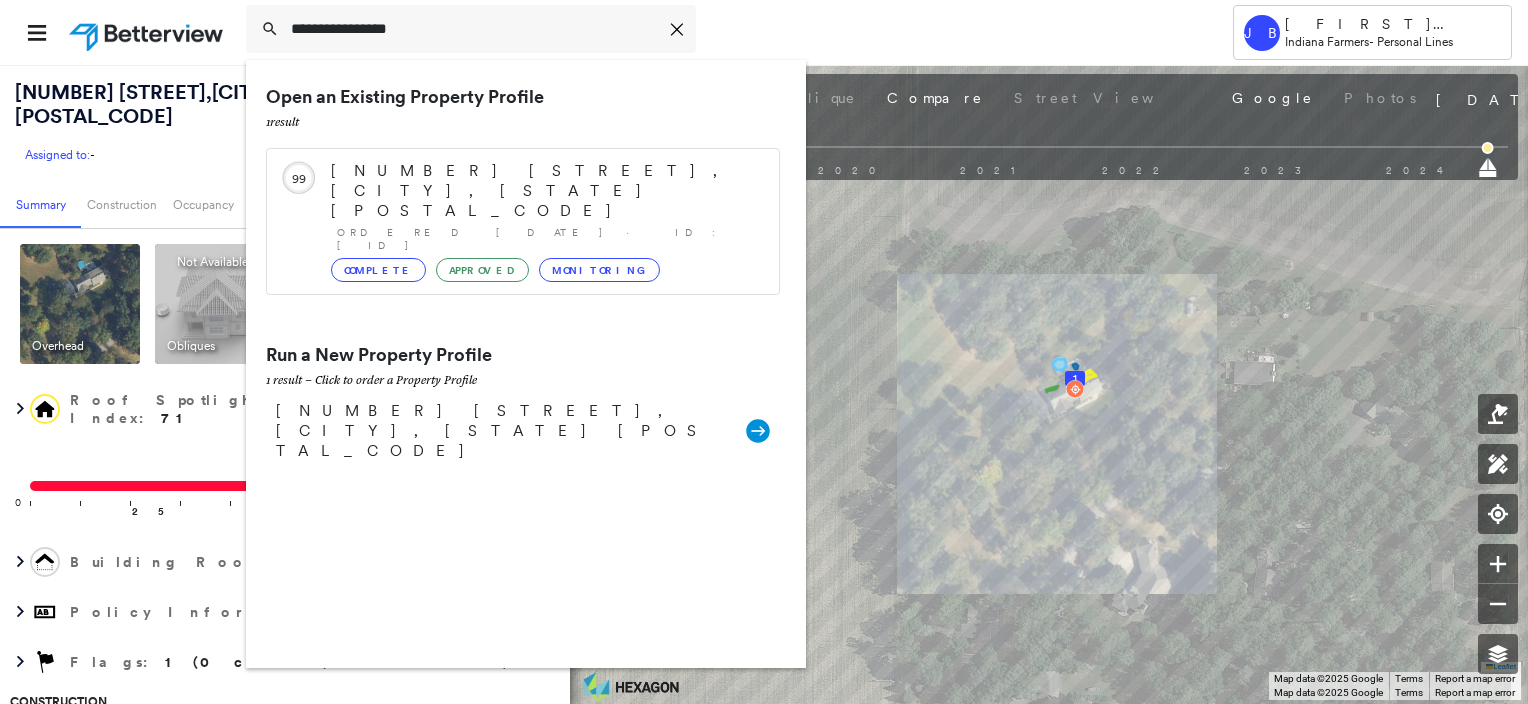 type on "**********" 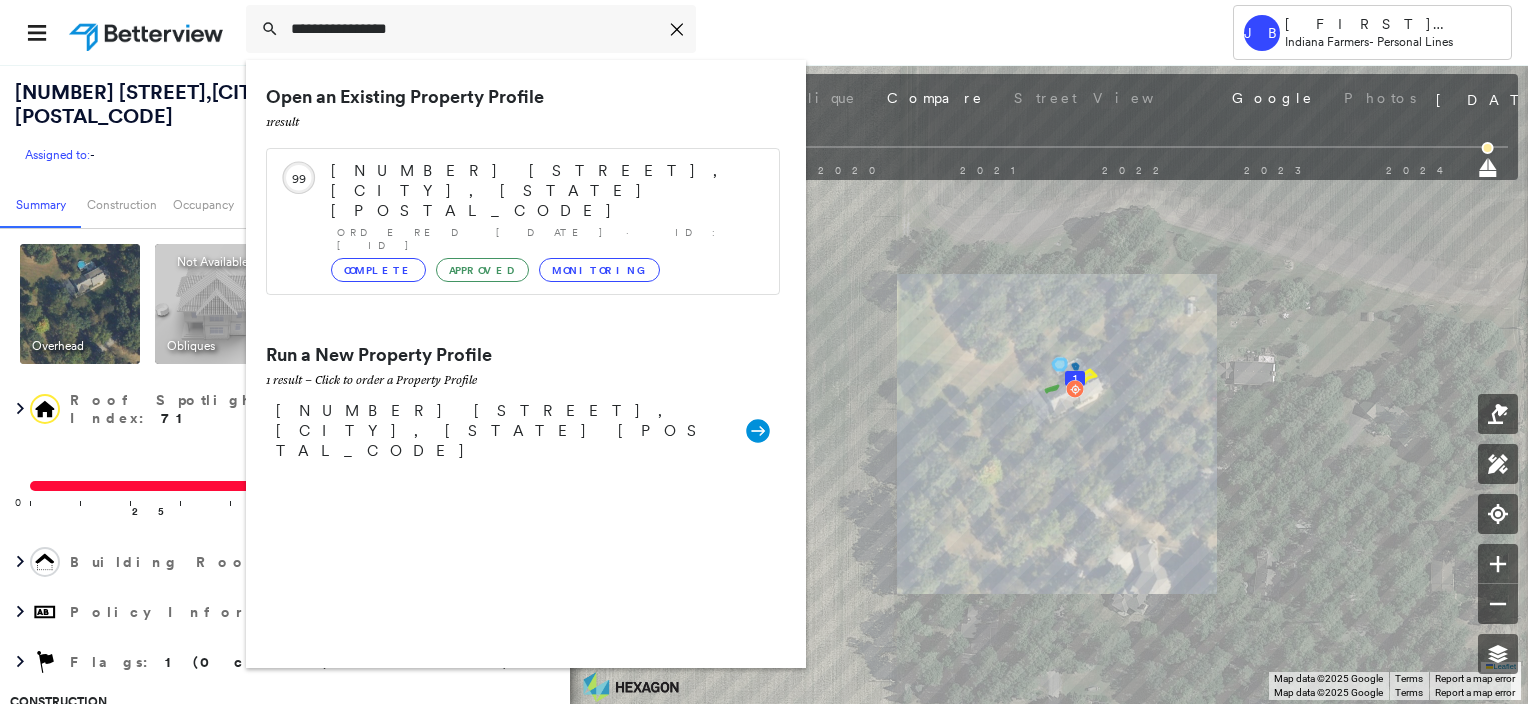 click on "Icon_Closemodal Open an Existing Property Profile 1 result Circled Text Icon 99 [NUMBER] [STREET], [CITY], [STATE] [POSTAL_CODE] Ordered [DATE] · ID: [ID] Complete Approved Monitoring Run a New Property Profile 1 result - Click to order a Property Profile [NUMBER] [STREET], [CITY], [STATE] [POSTAL_CODE] Group Created with Sketch." at bounding box center (711, 32) 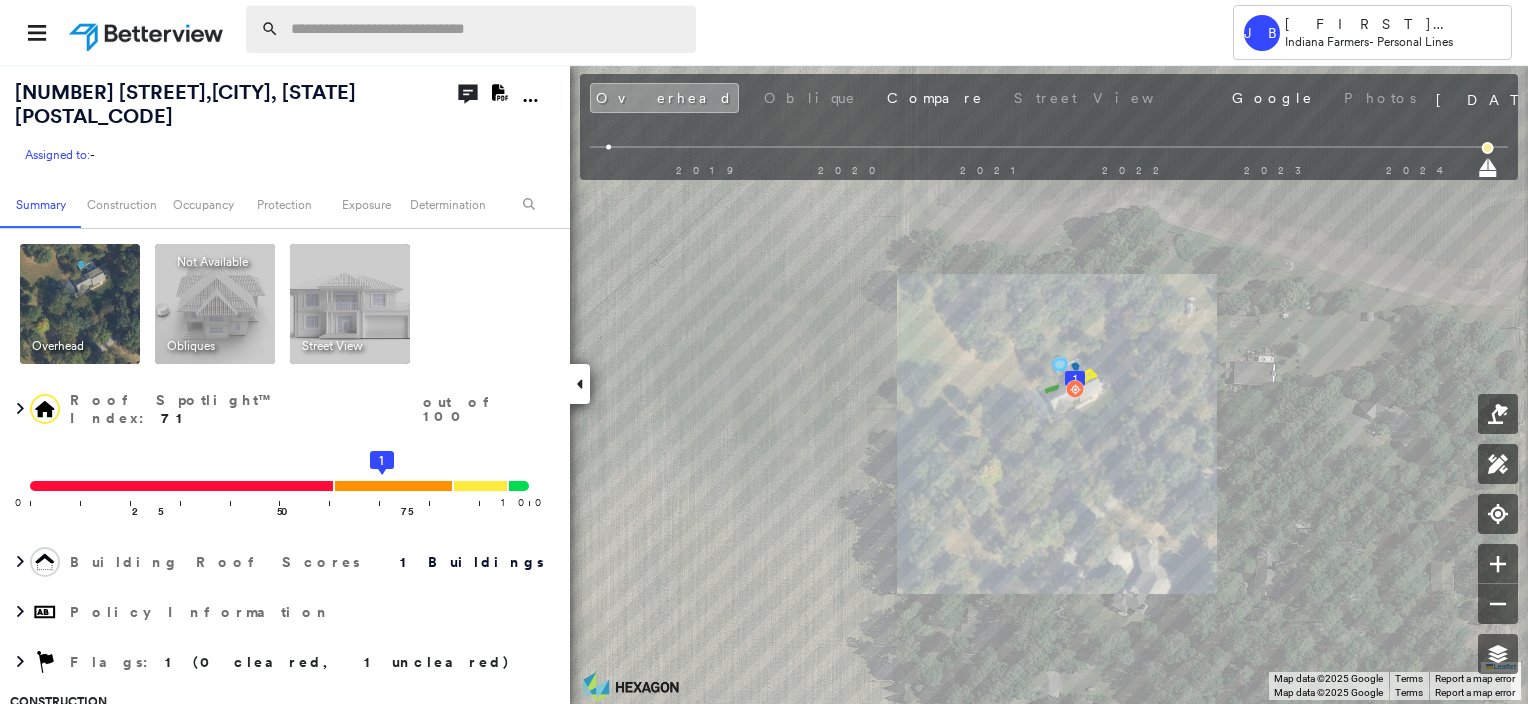 click at bounding box center [487, 29] 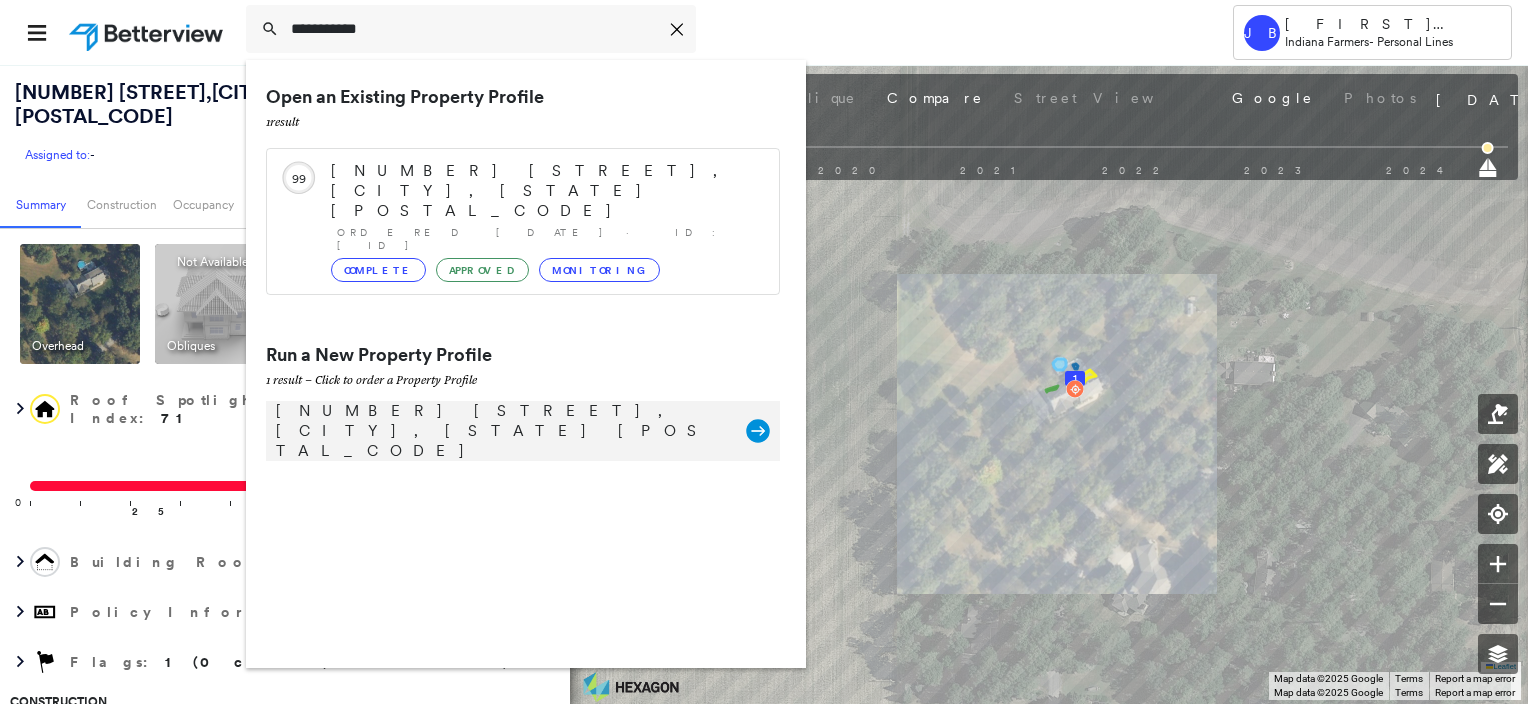 type on "**********" 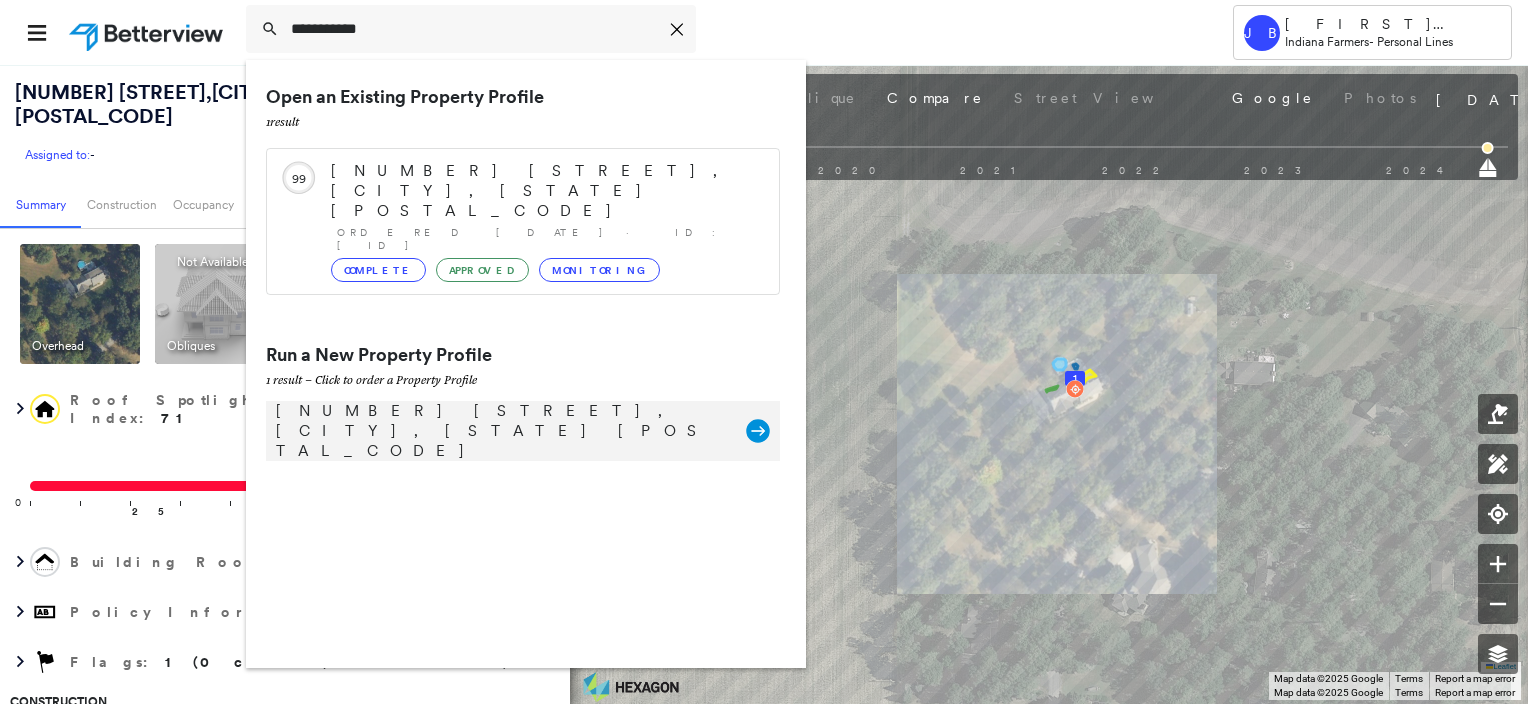 click 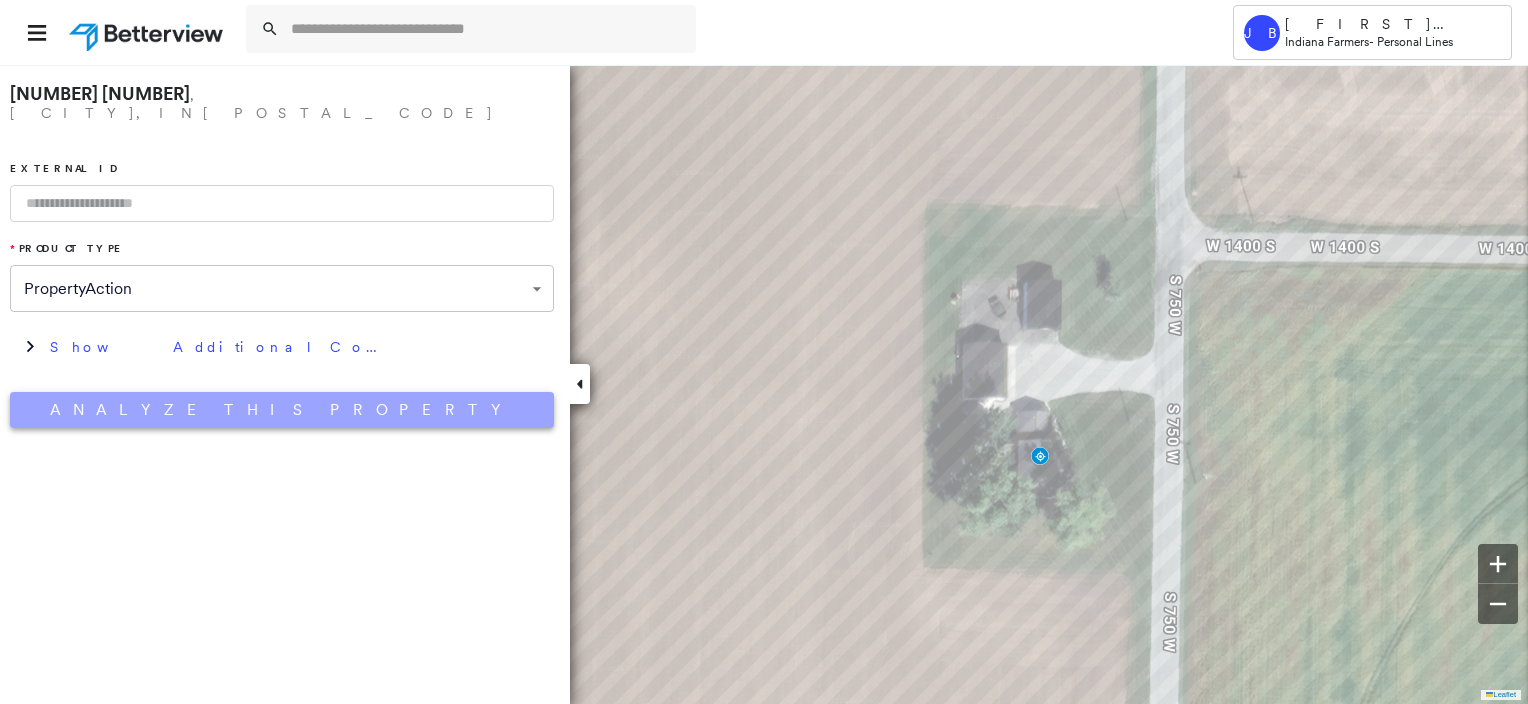 click on "Analyze This Property" at bounding box center [282, 410] 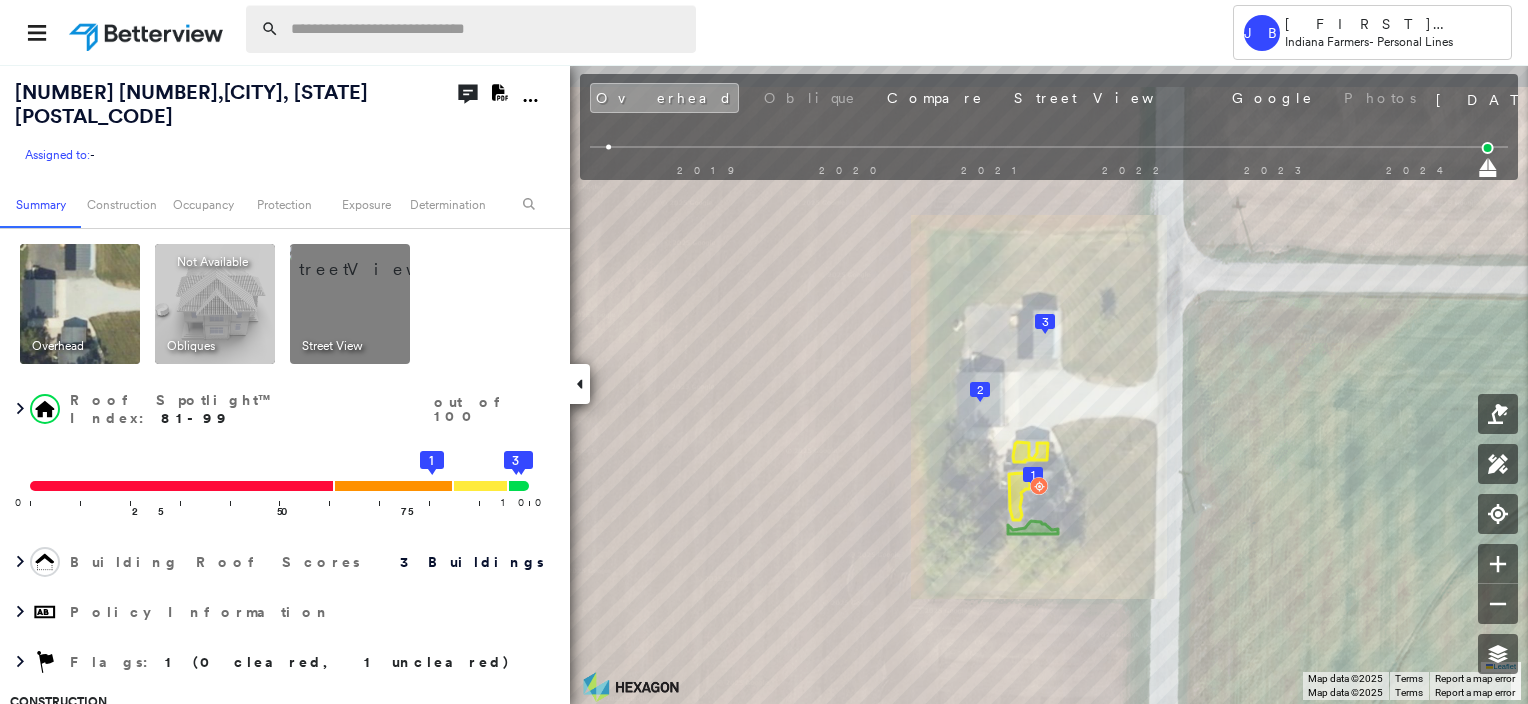 click at bounding box center (487, 29) 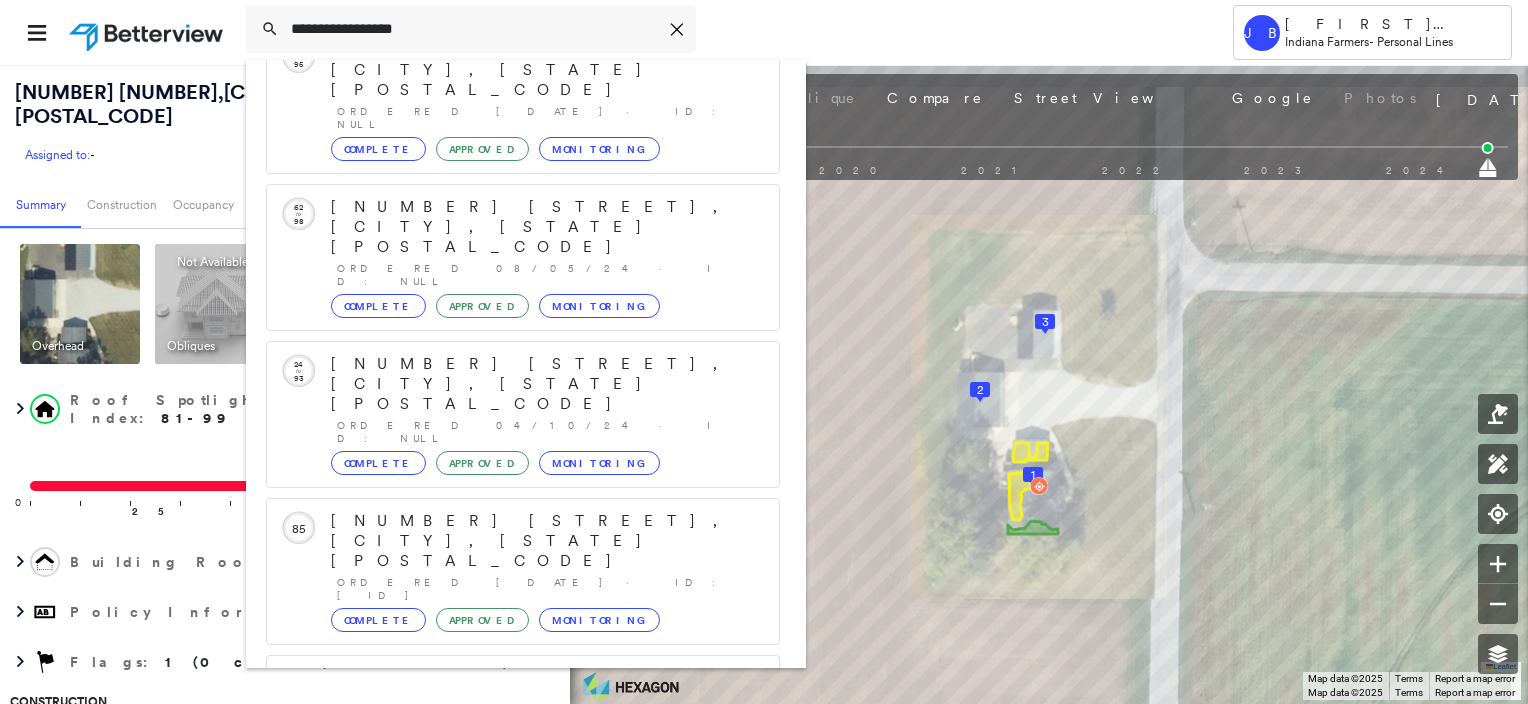 scroll, scrollTop: 297, scrollLeft: 0, axis: vertical 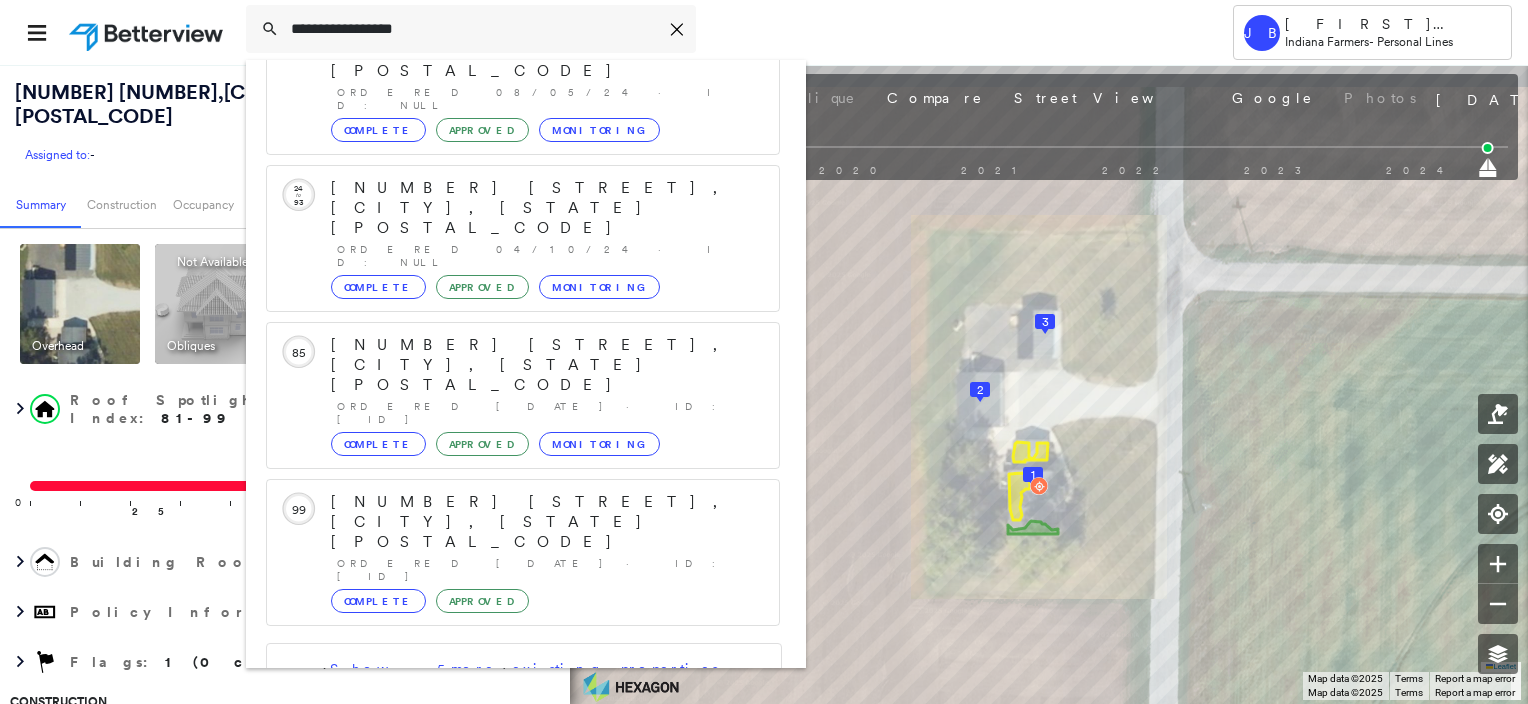 type on "**********" 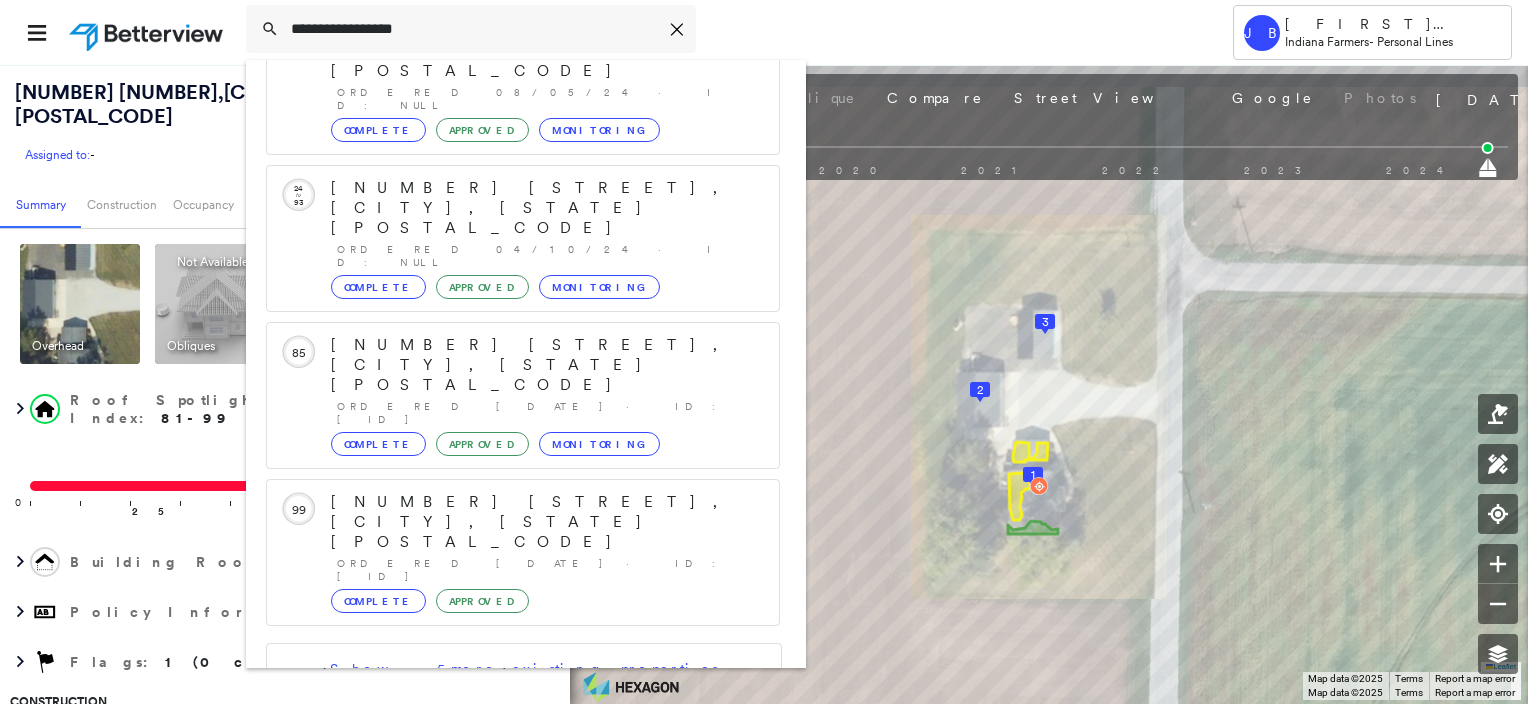 click 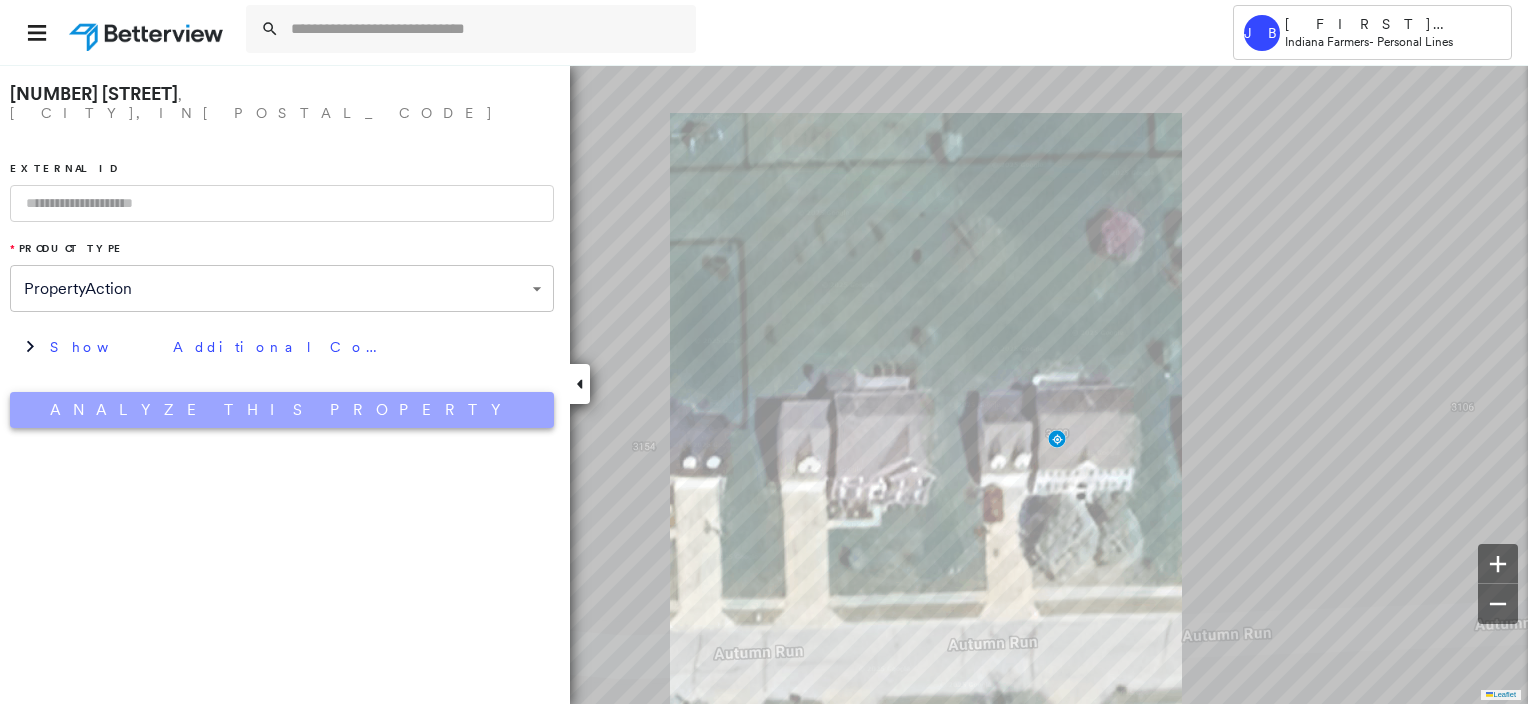click on "Analyze This Property" at bounding box center (282, 410) 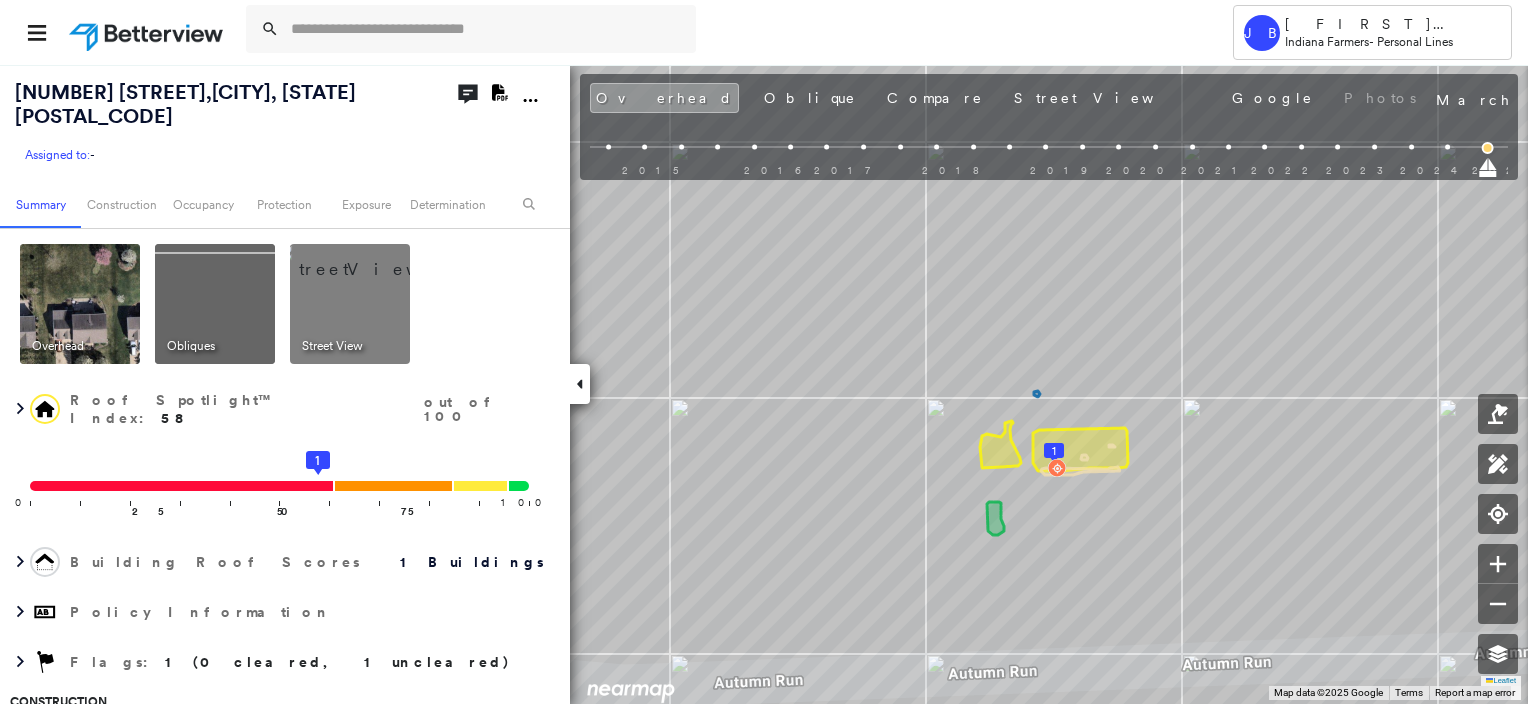 click at bounding box center [374, 259] 